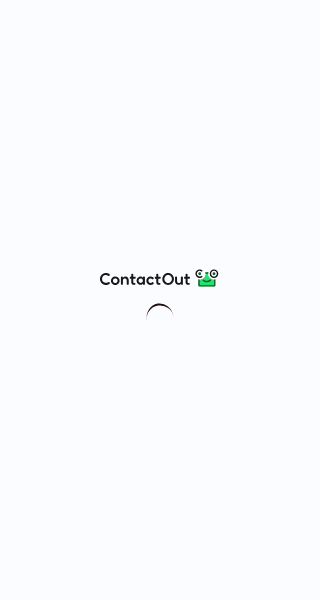 scroll, scrollTop: 0, scrollLeft: 0, axis: both 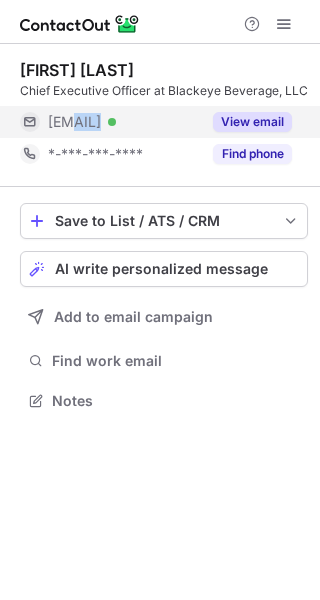 drag, startPoint x: 68, startPoint y: 126, endPoint x: 198, endPoint y: 128, distance: 130.01538 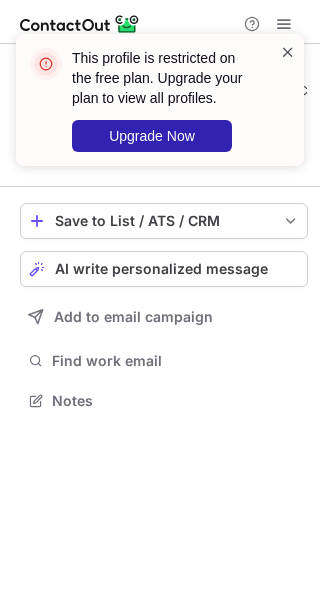 click at bounding box center (288, 52) 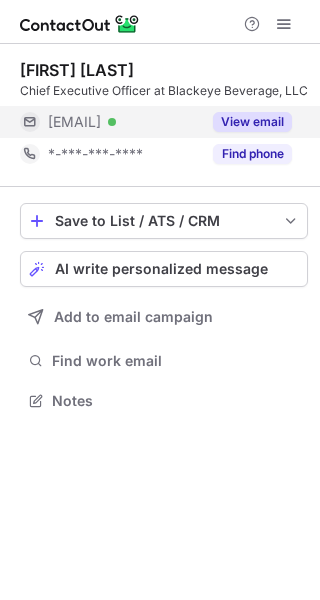 drag, startPoint x: 70, startPoint y: 124, endPoint x: 169, endPoint y: 126, distance: 99.0202 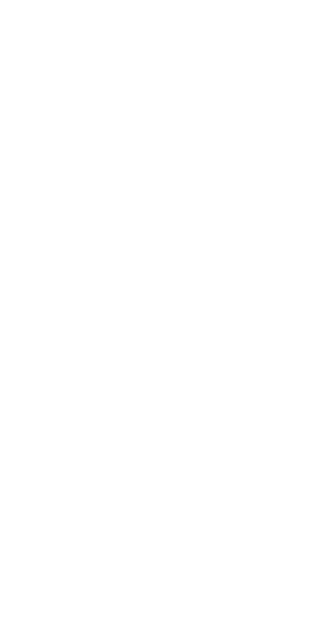scroll, scrollTop: 0, scrollLeft: 0, axis: both 